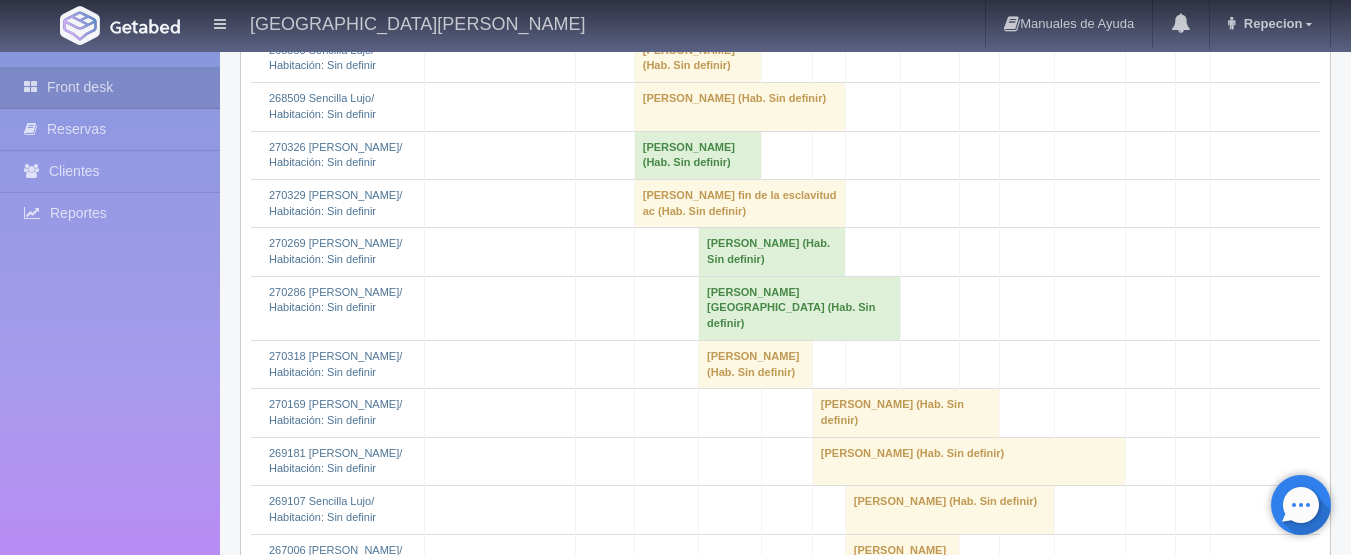 scroll, scrollTop: 3100, scrollLeft: 0, axis: vertical 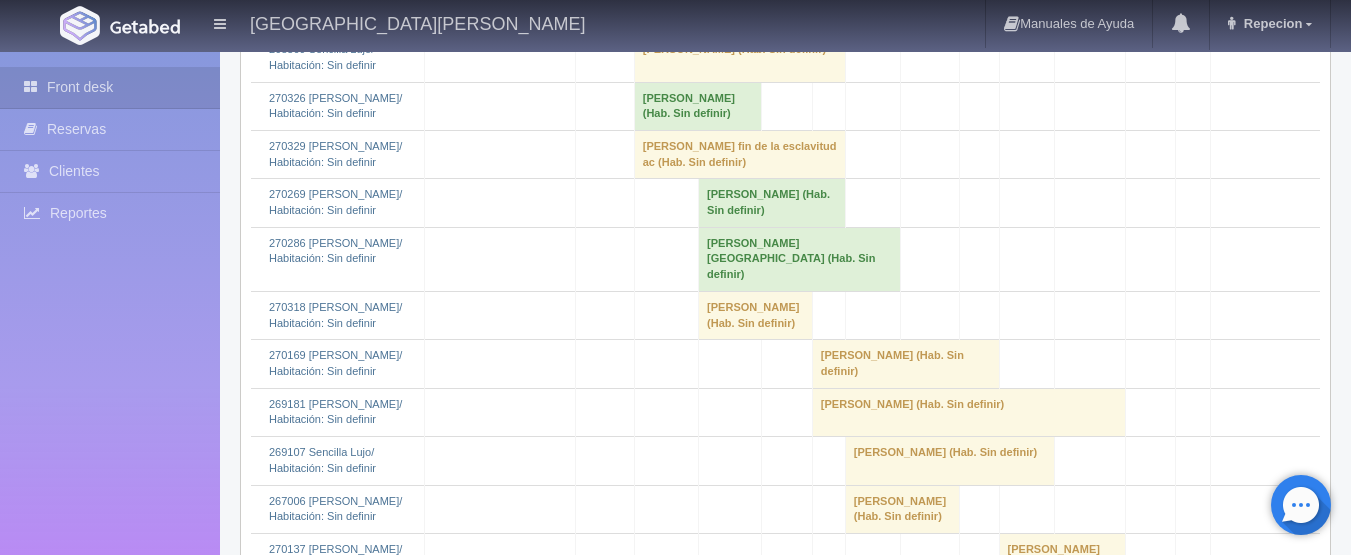 click on "Saki Nishimura 												(Hab. Sin definir)" at bounding box center (739, 58) 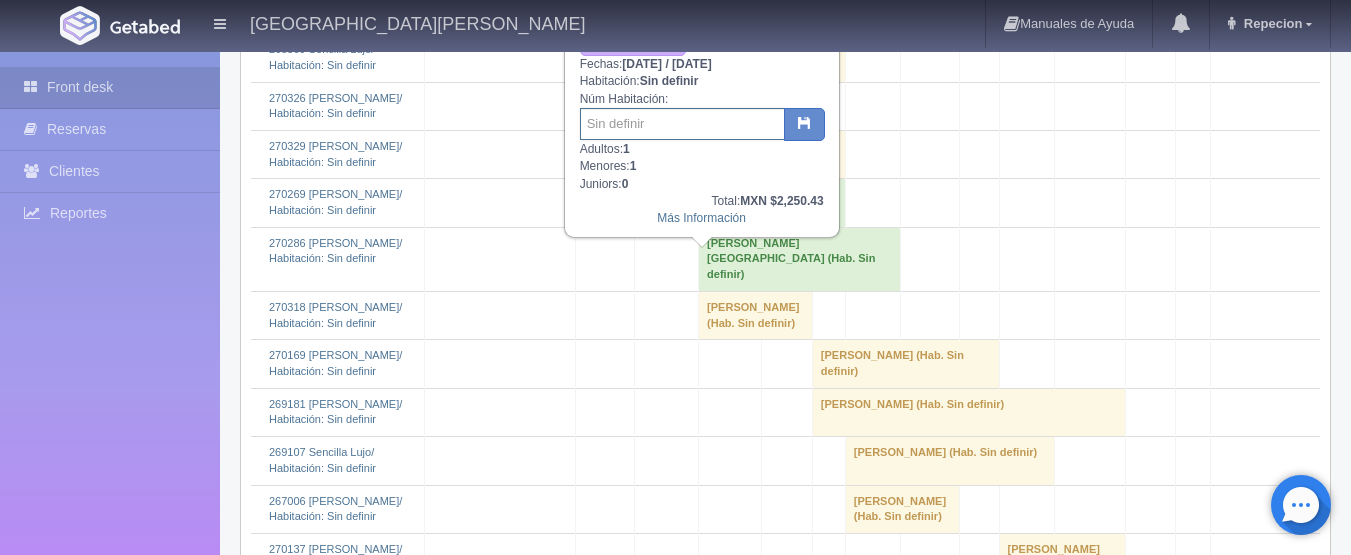 click at bounding box center (682, 124) 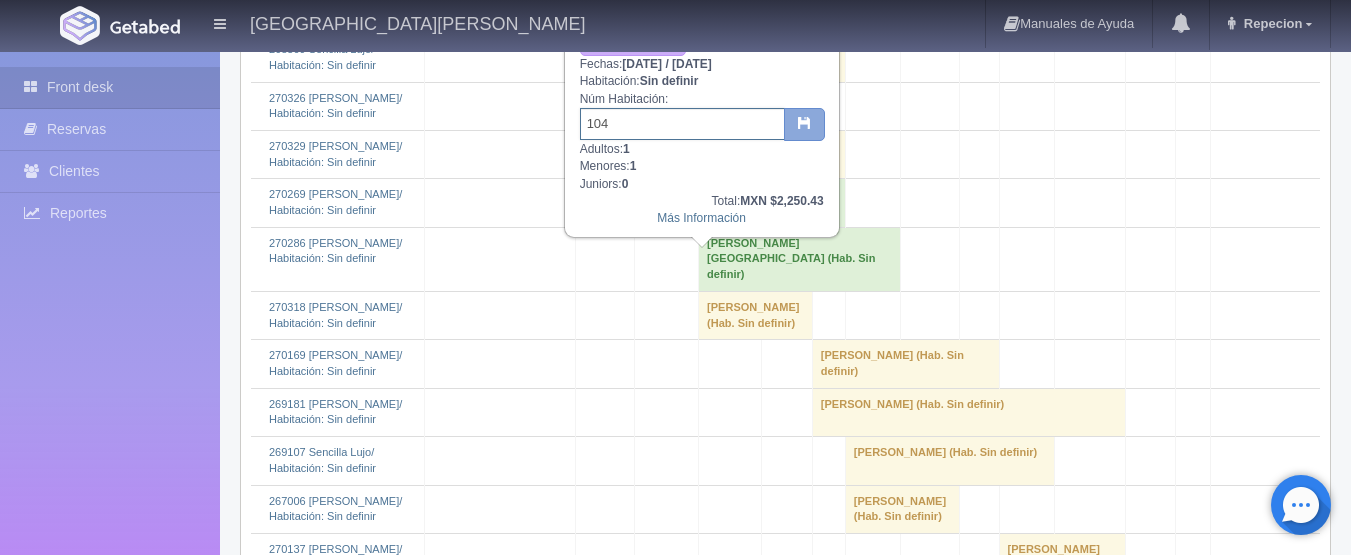 type on "104" 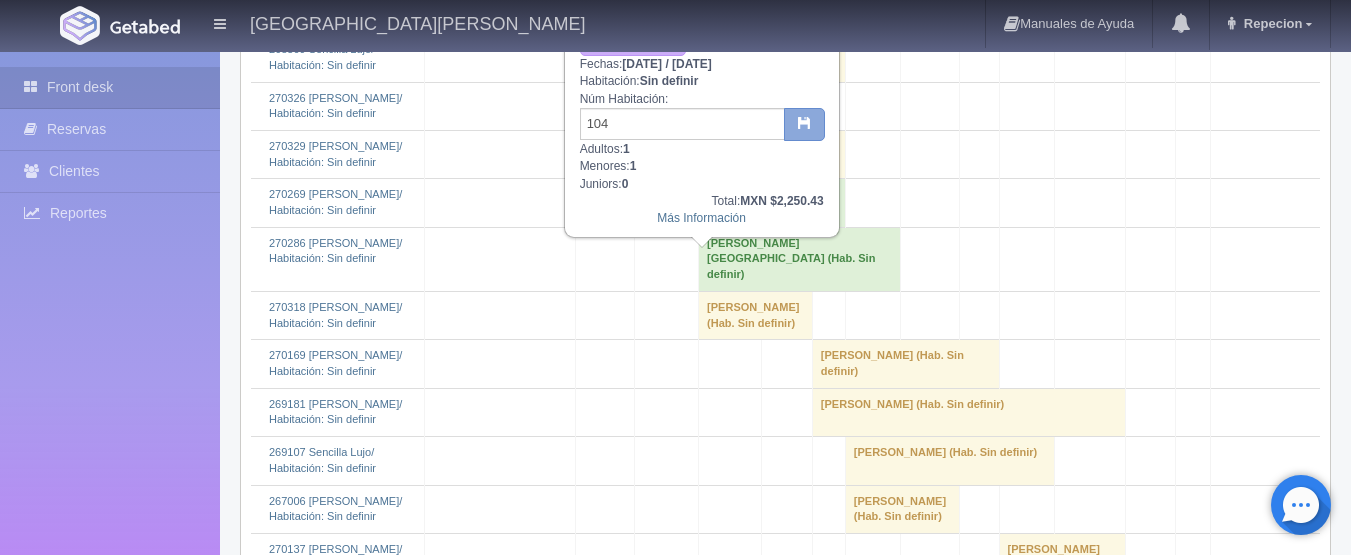 click at bounding box center [804, 125] 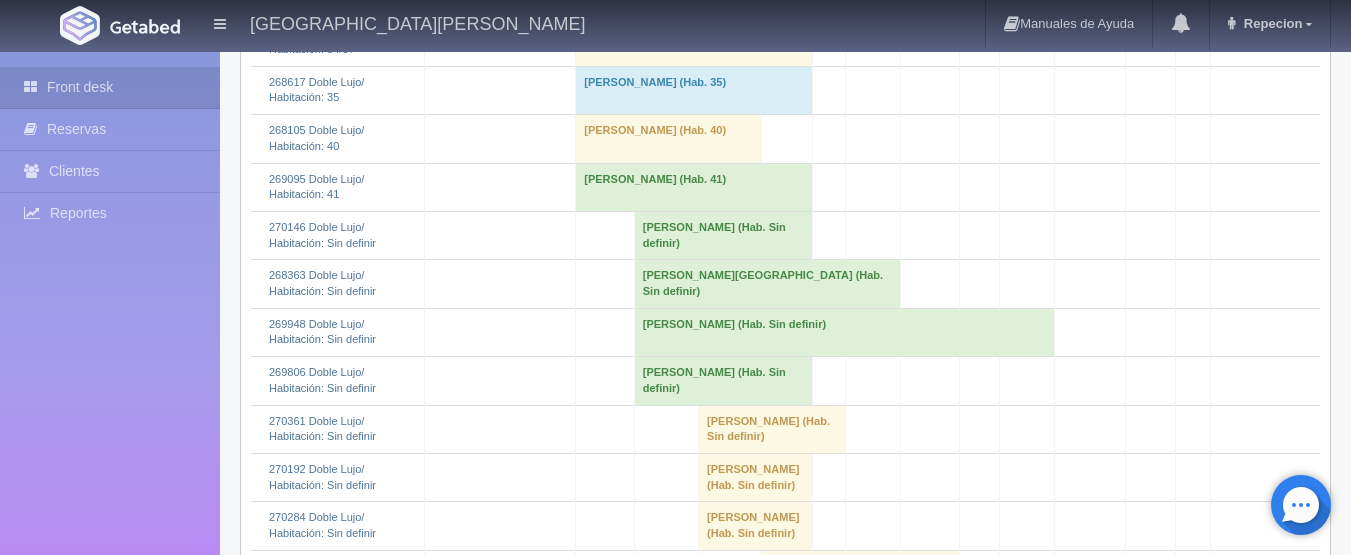 scroll, scrollTop: 1000, scrollLeft: 0, axis: vertical 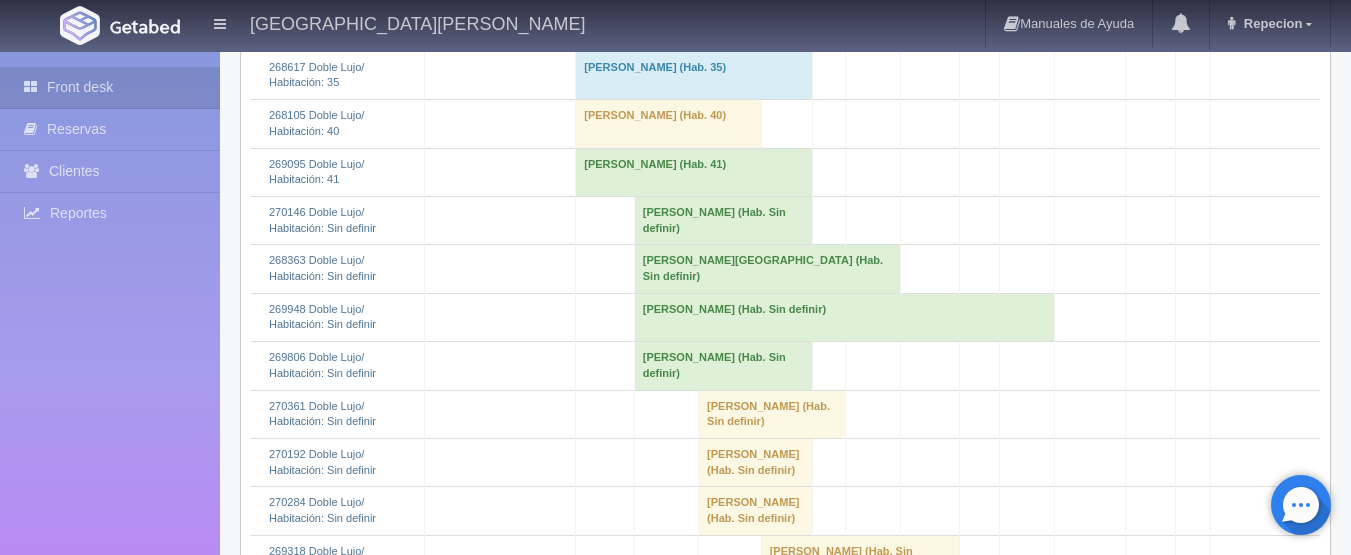 click on "[PERSON_NAME][GEOGRAPHIC_DATA] 												(Hab. Sin definir)" at bounding box center (767, 269) 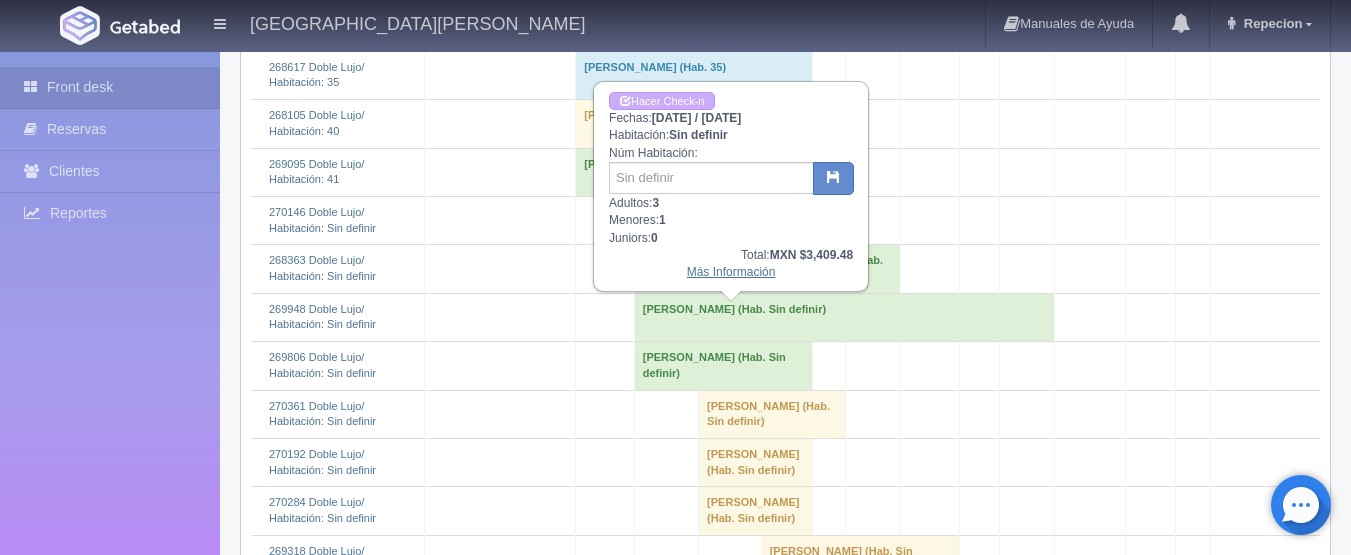click on "Más Información" at bounding box center (731, 272) 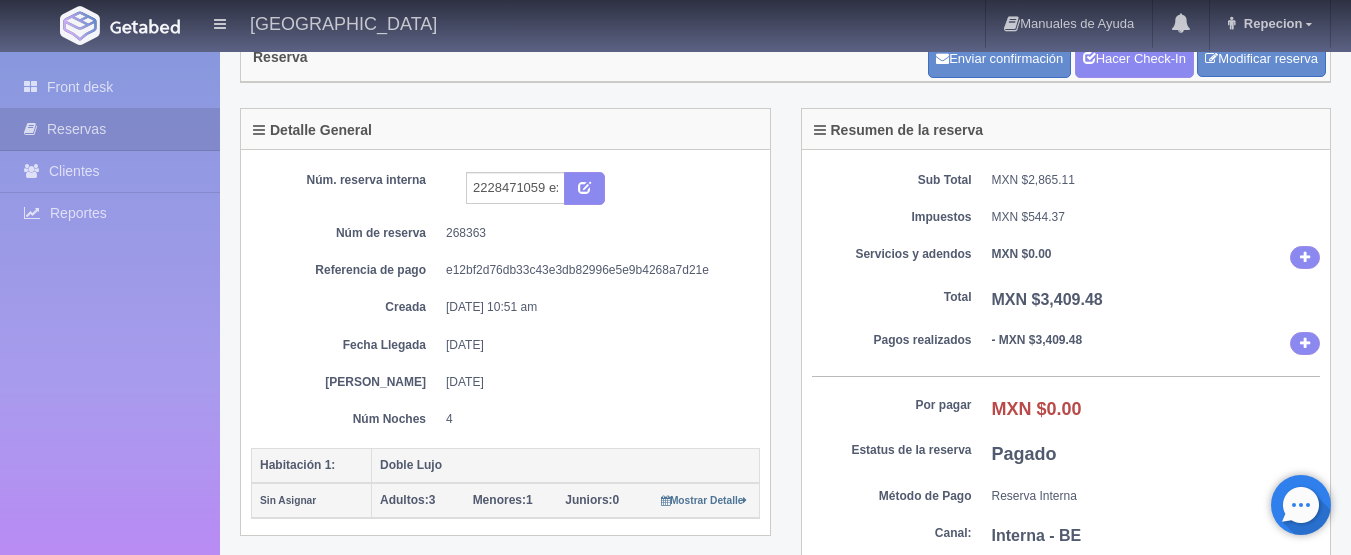 scroll, scrollTop: 100, scrollLeft: 0, axis: vertical 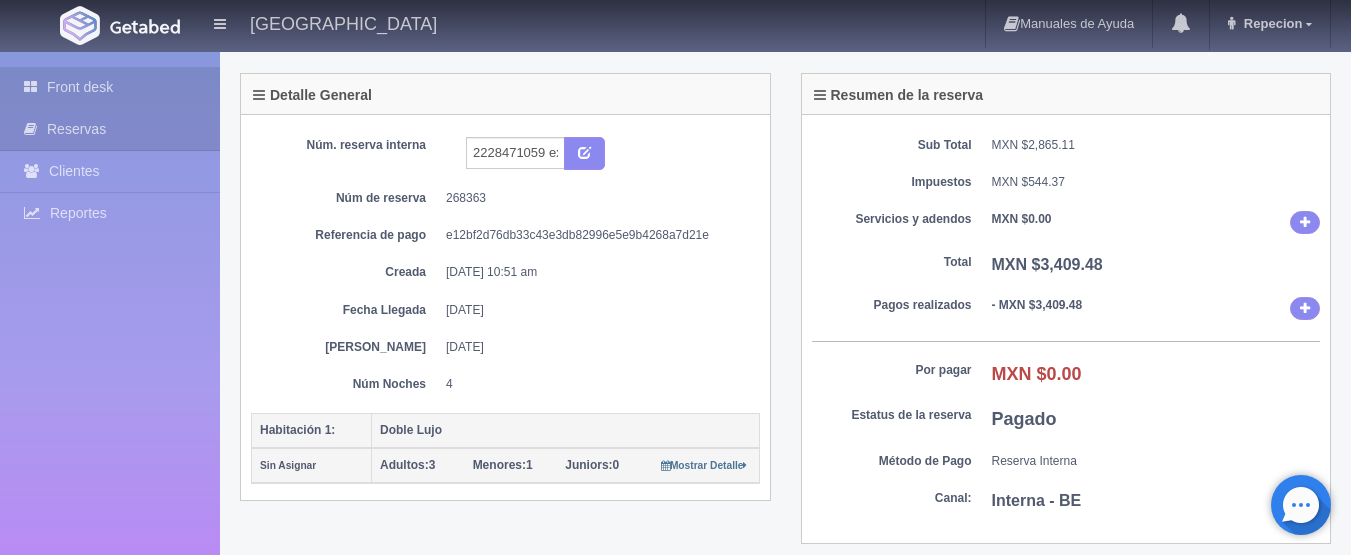 click on "Front desk" at bounding box center (110, 87) 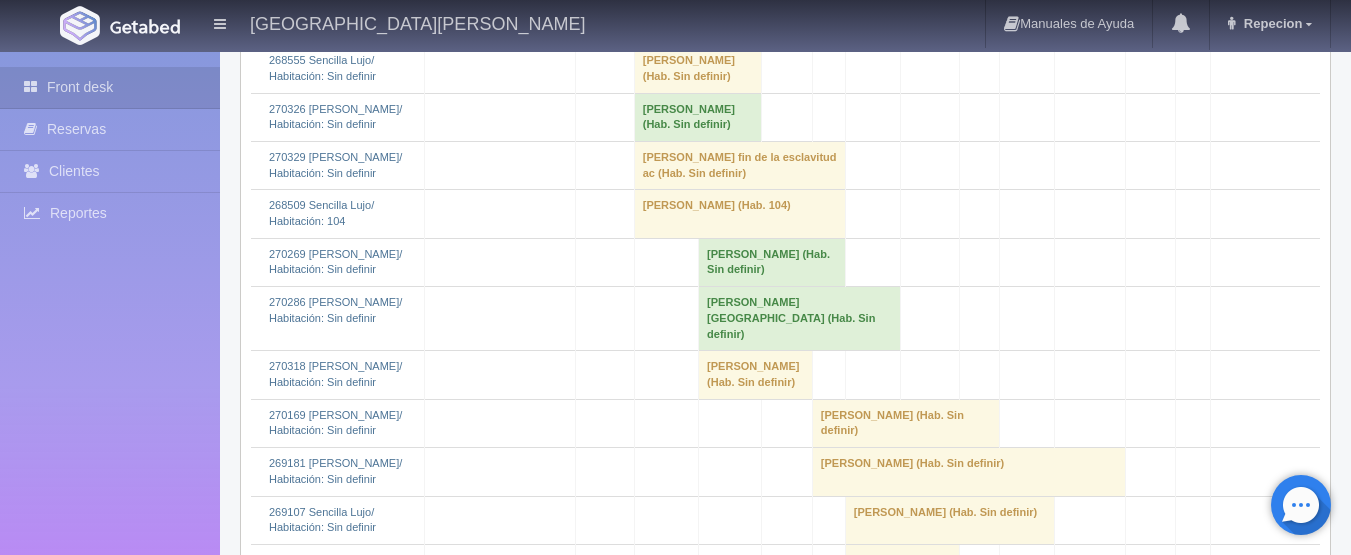 scroll, scrollTop: 3100, scrollLeft: 0, axis: vertical 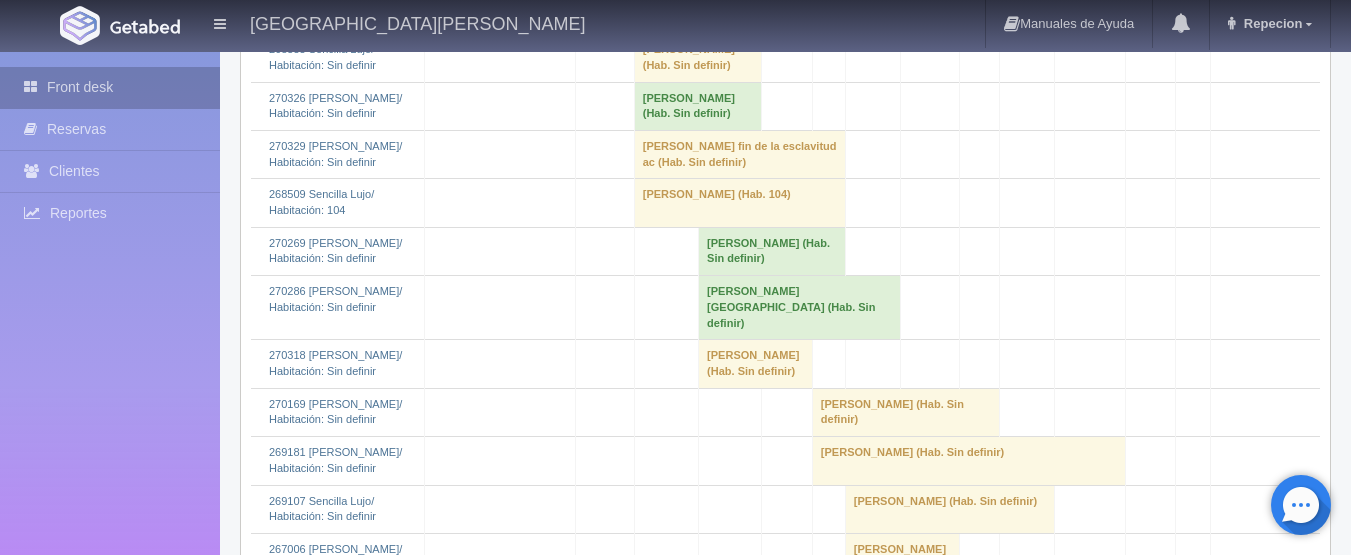 click on "Front desk" at bounding box center (110, 87) 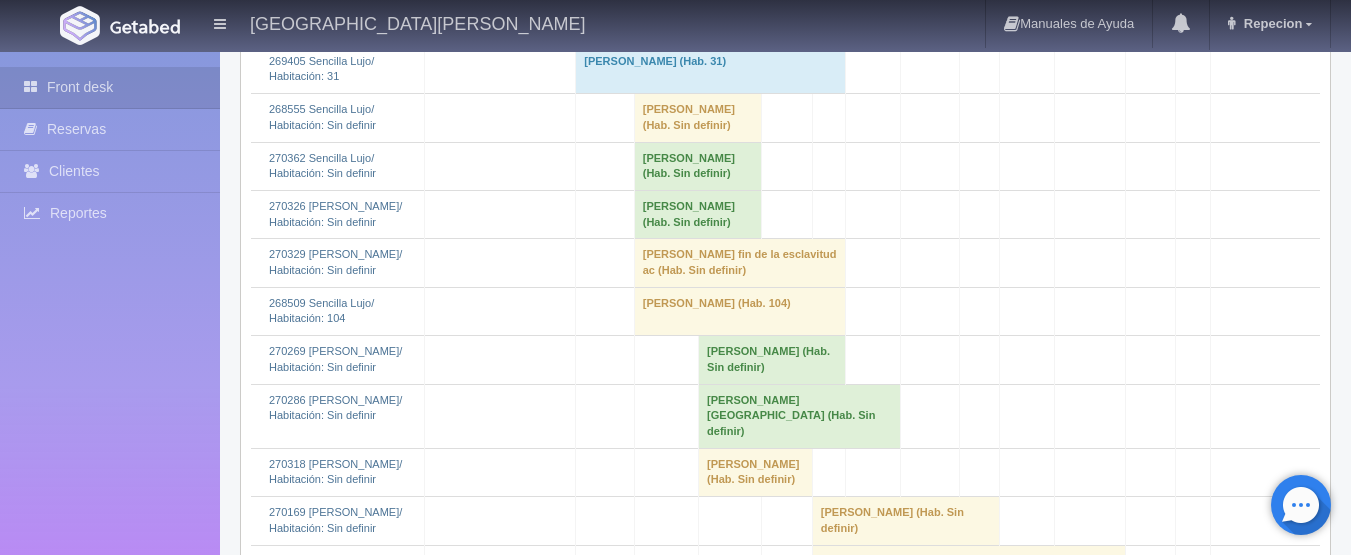 scroll, scrollTop: 3100, scrollLeft: 0, axis: vertical 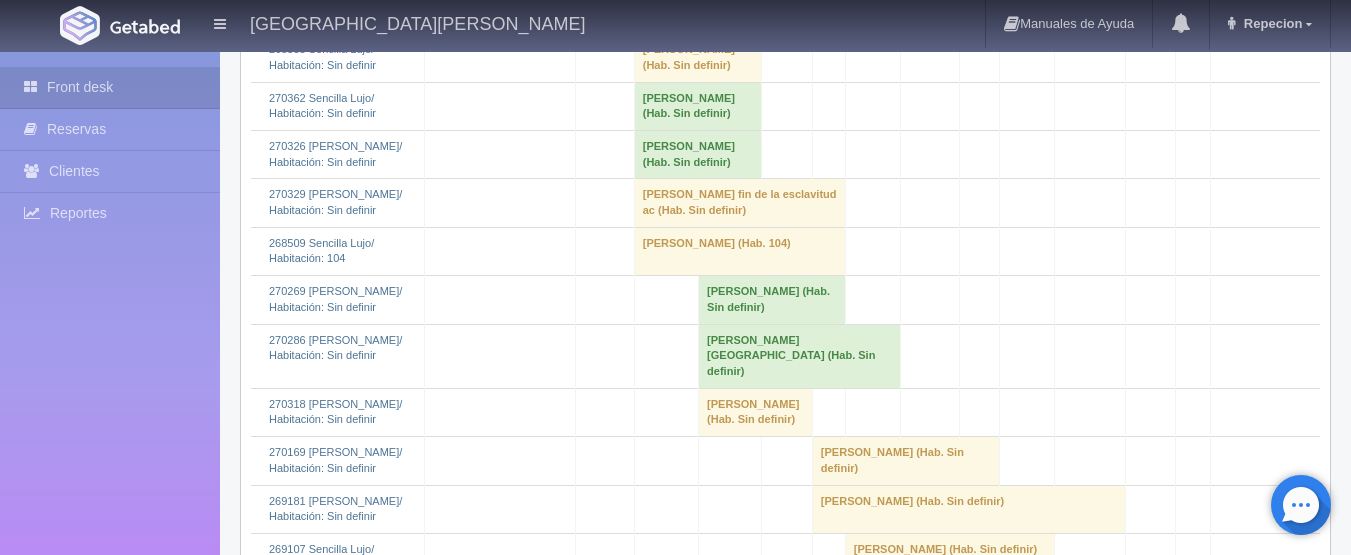 click on "Sebastian Rivera 												(Hab. Sin definir)" at bounding box center (697, 154) 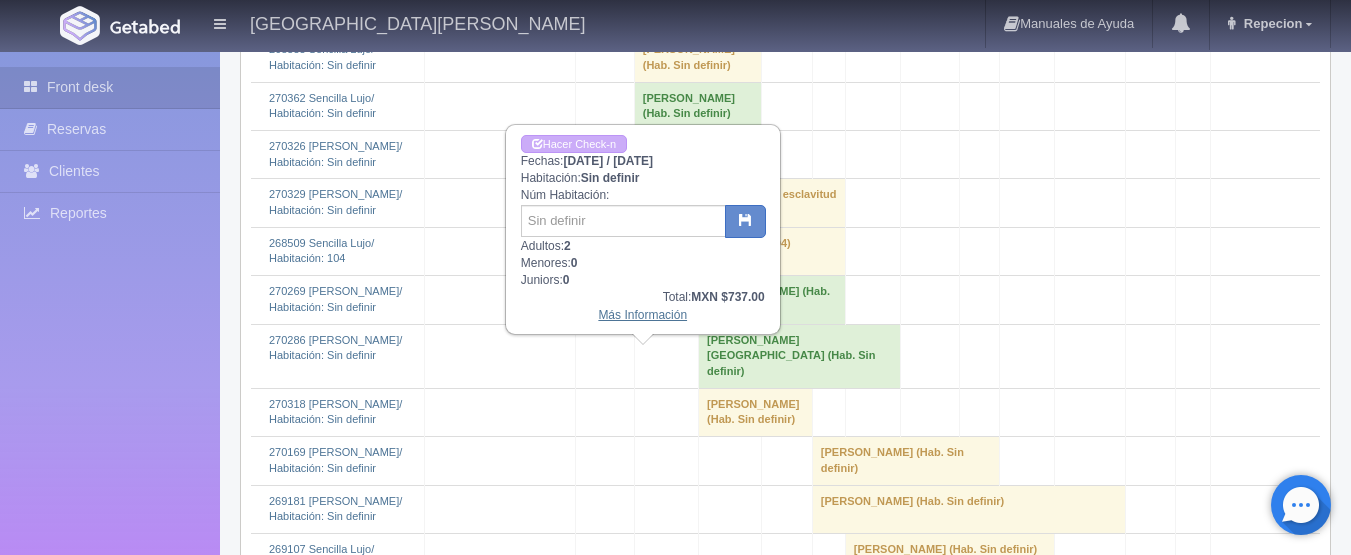 click on "Más Información" at bounding box center [642, 315] 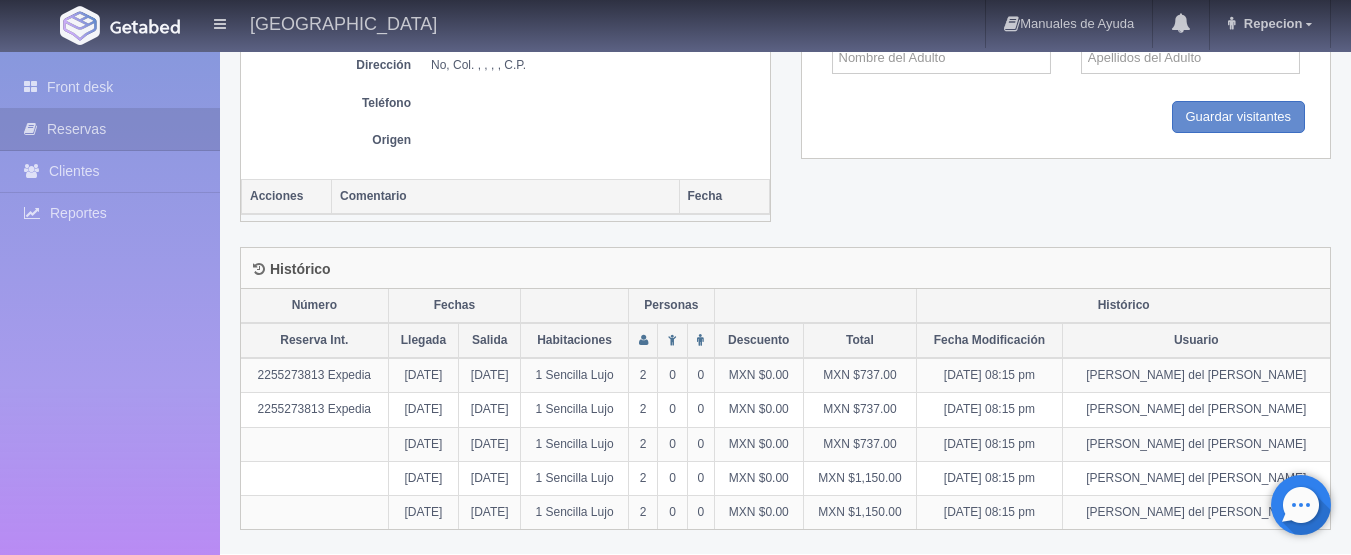 scroll, scrollTop: 943, scrollLeft: 0, axis: vertical 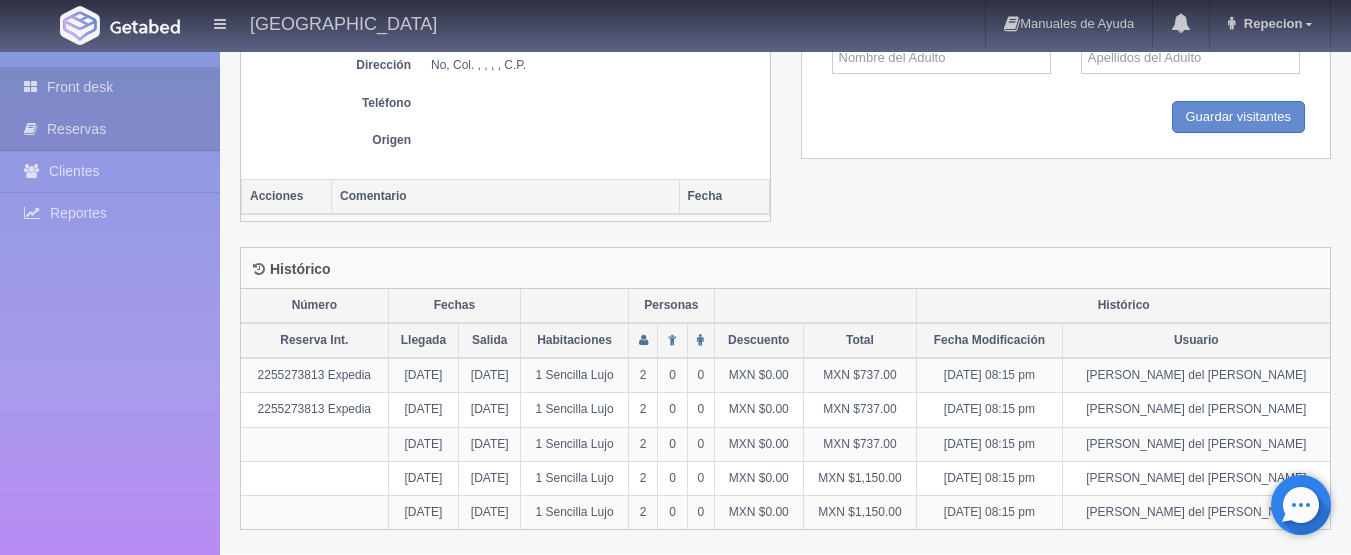 click on "Front desk" at bounding box center (110, 87) 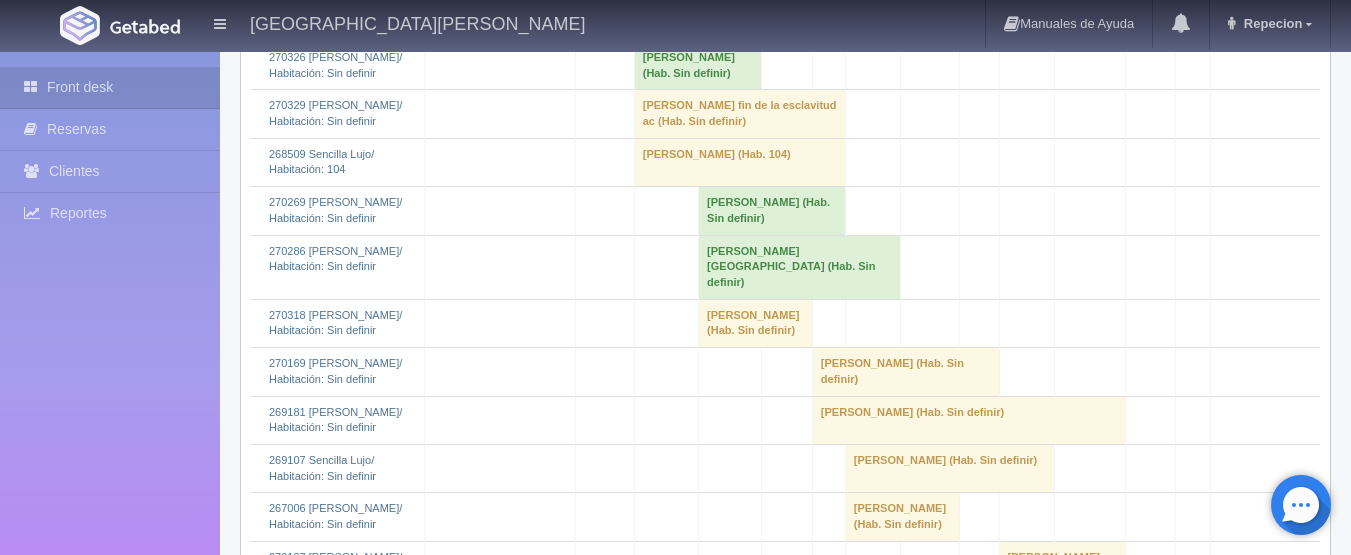 scroll, scrollTop: 3200, scrollLeft: 0, axis: vertical 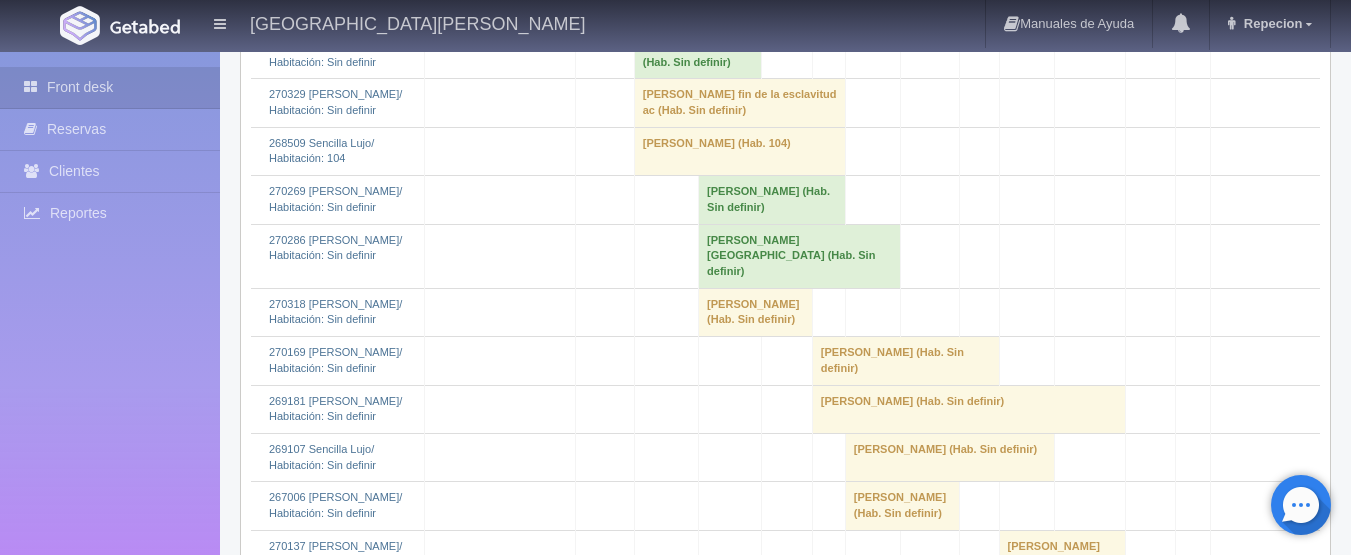 click on "[PERSON_NAME] 												(Hab. Sin definir)" at bounding box center [697, 6] 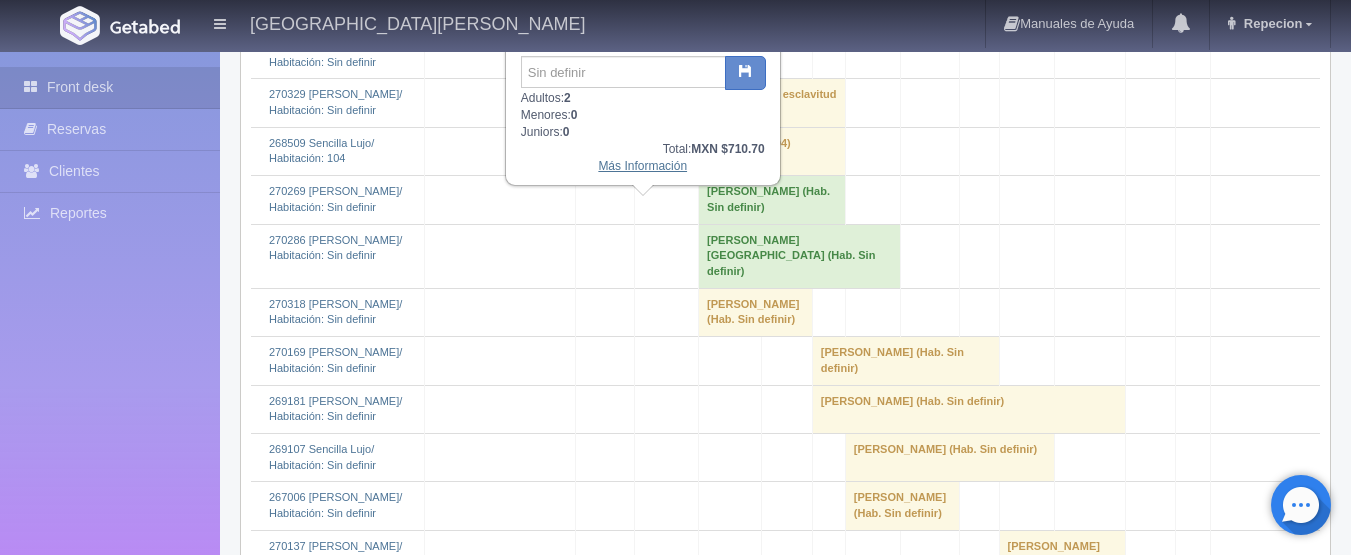 click on "Más Información" at bounding box center (642, 166) 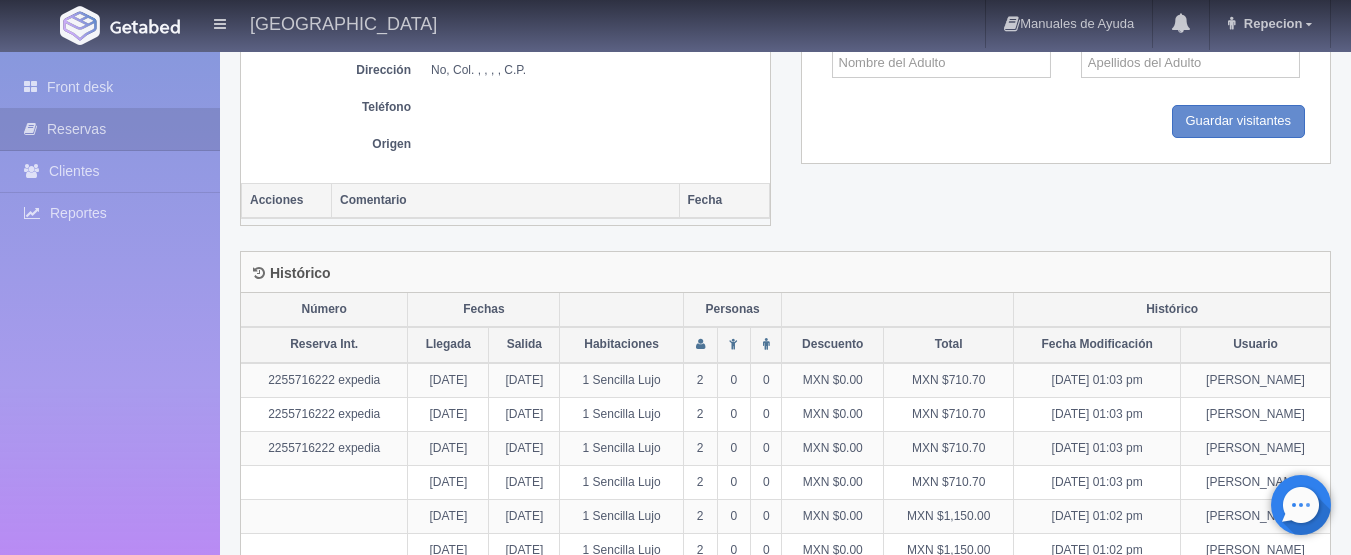 scroll, scrollTop: 1029, scrollLeft: 0, axis: vertical 